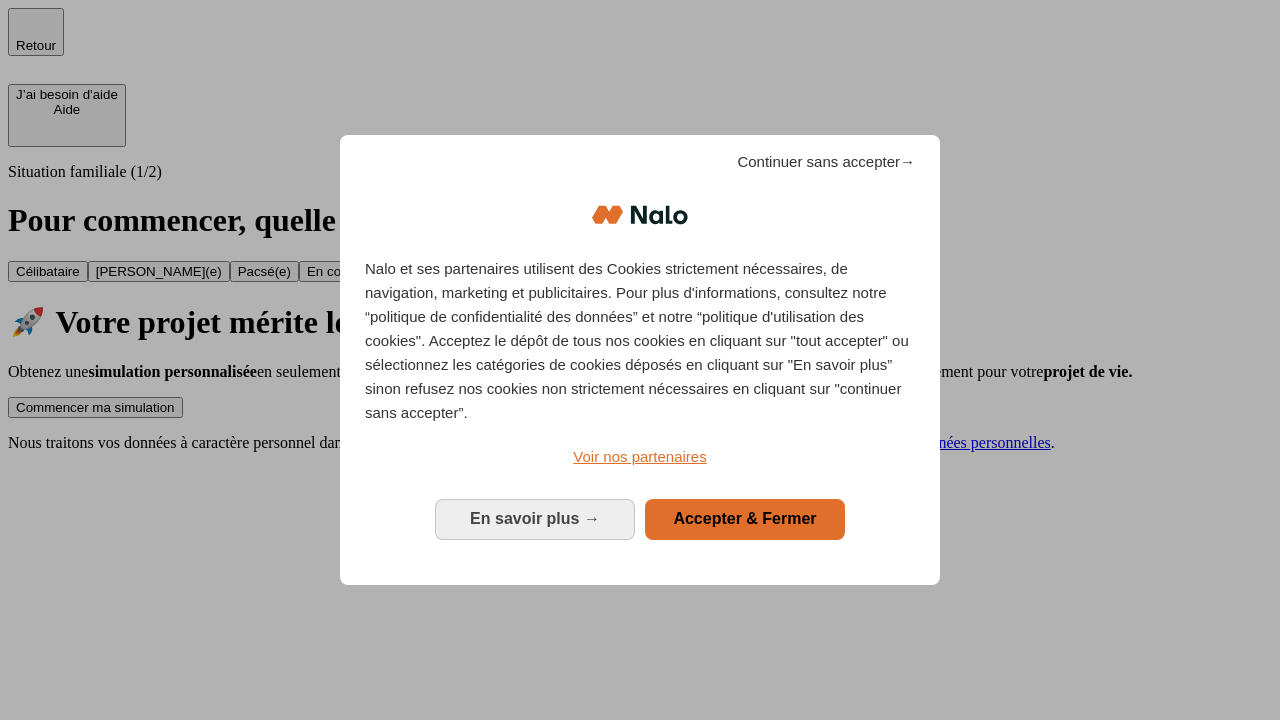 scroll, scrollTop: 0, scrollLeft: 0, axis: both 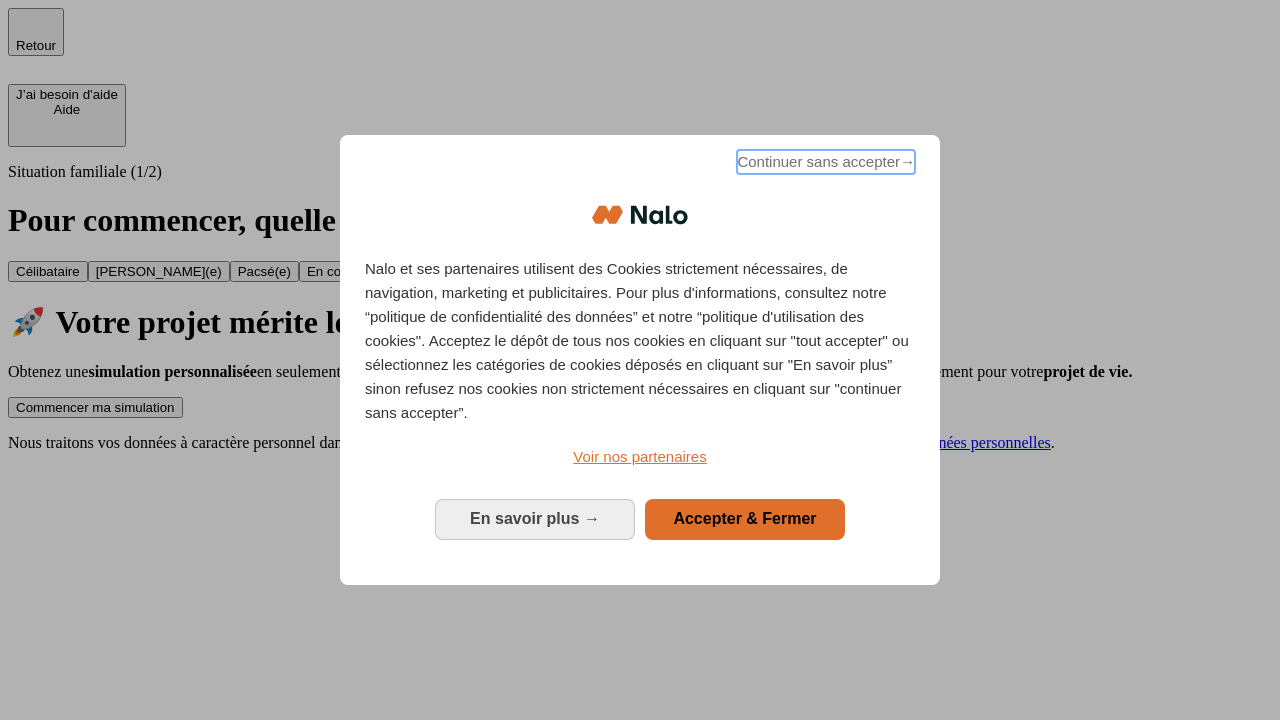 click on "Continuer sans accepter  →" at bounding box center [826, 162] 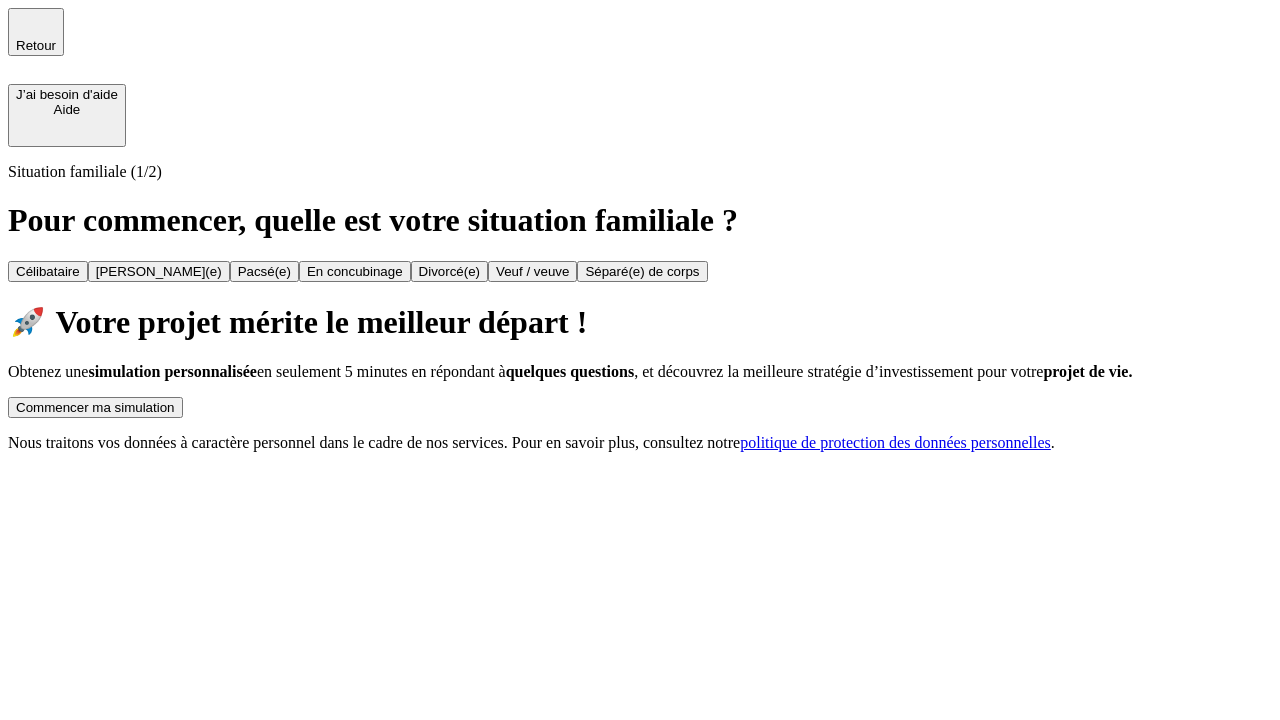 click on "Commencer ma simulation" at bounding box center (95, 407) 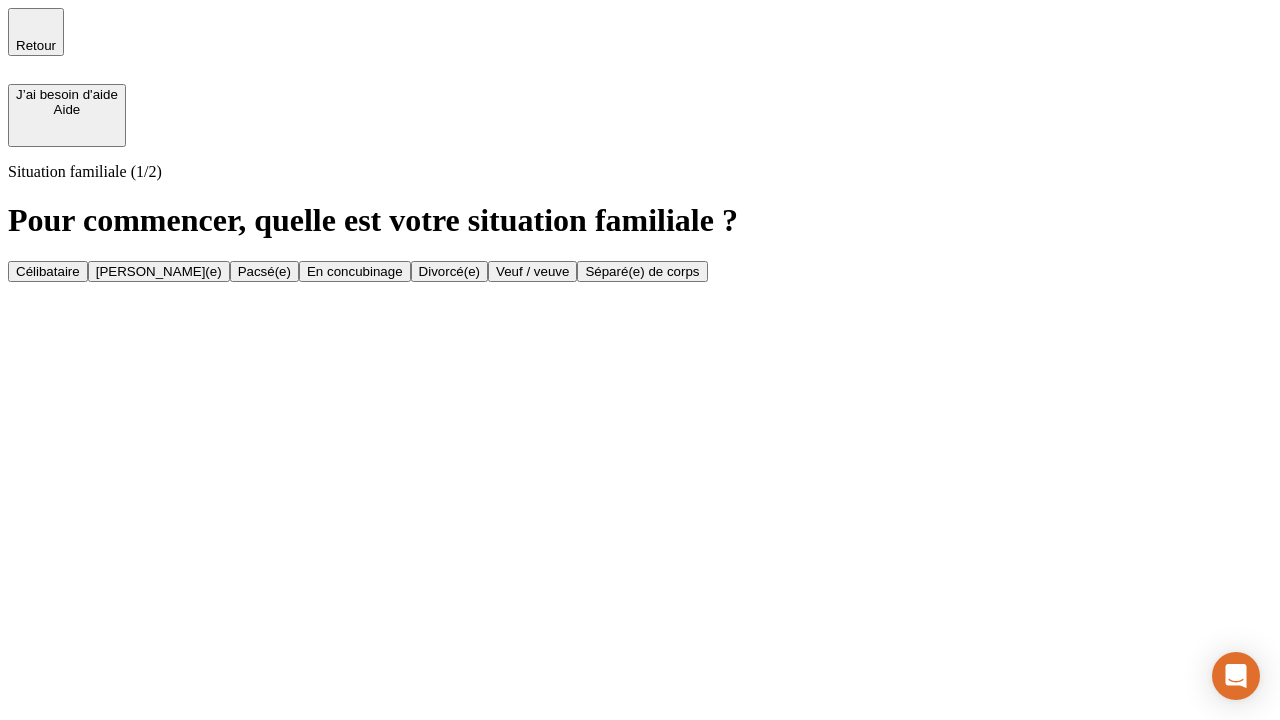 click on "Veuf / veuve" at bounding box center (532, 271) 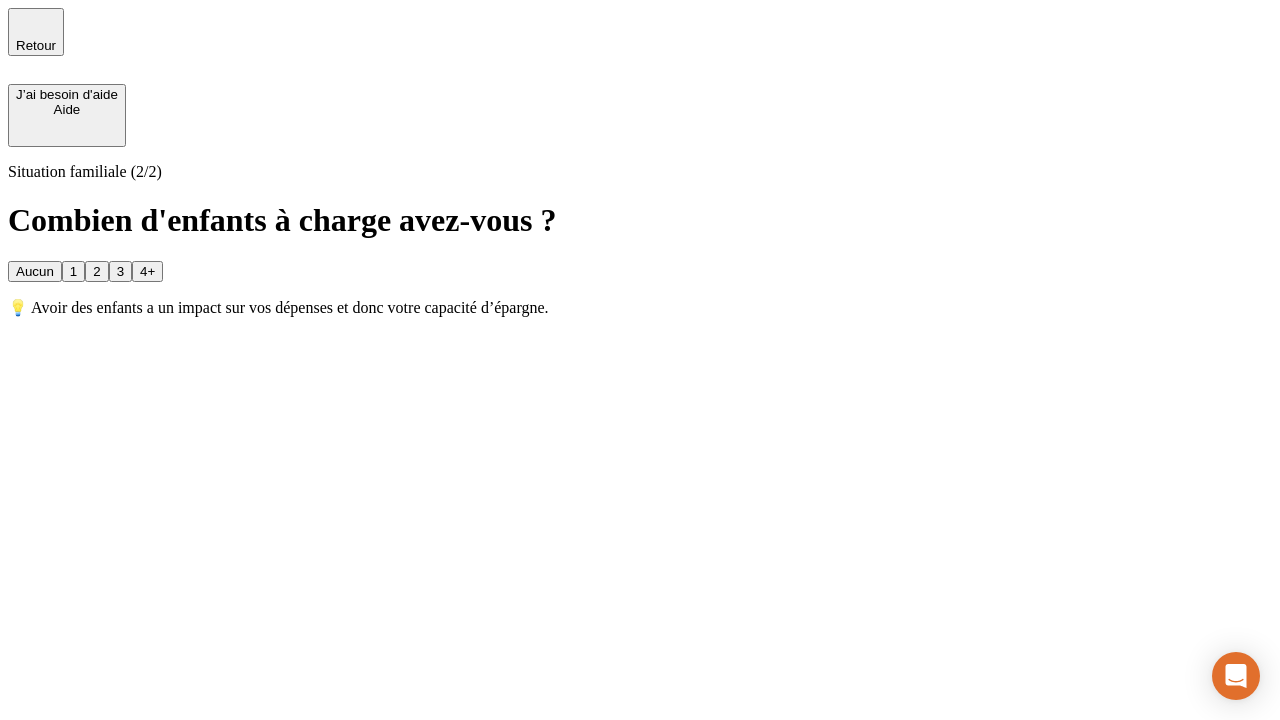 click on "1" at bounding box center [73, 271] 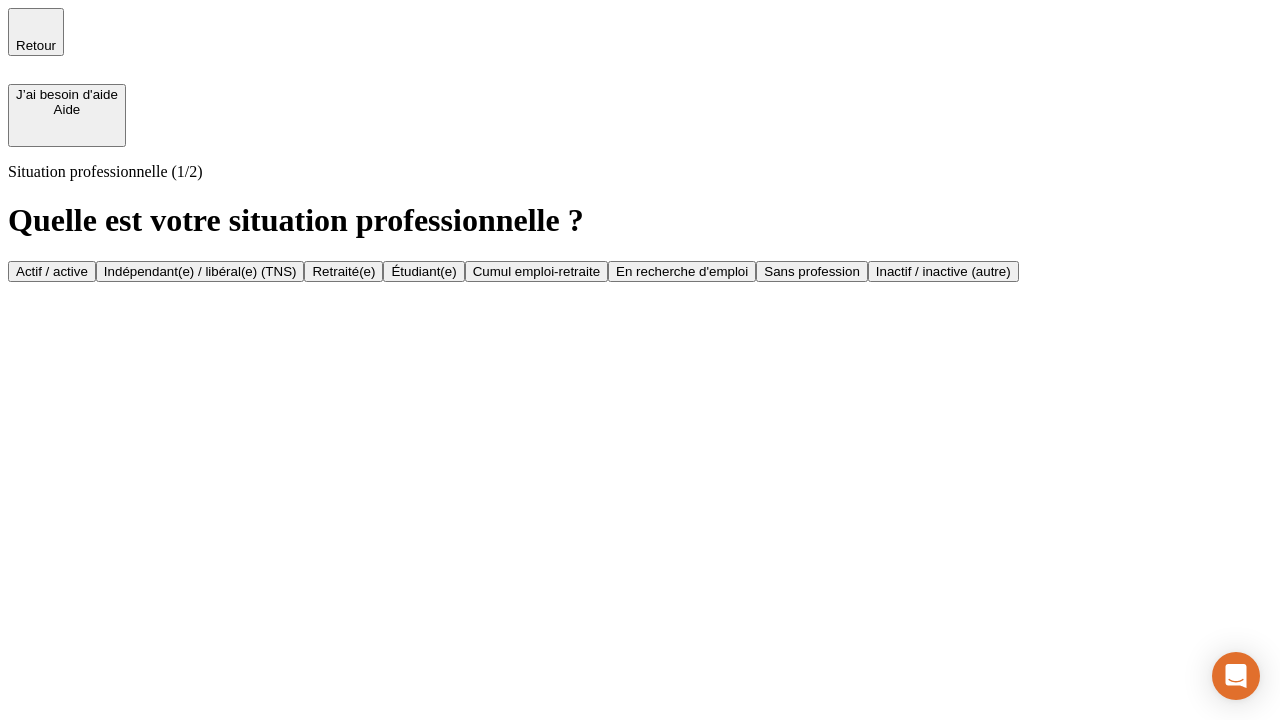 click on "Retraité(e)" at bounding box center [343, 271] 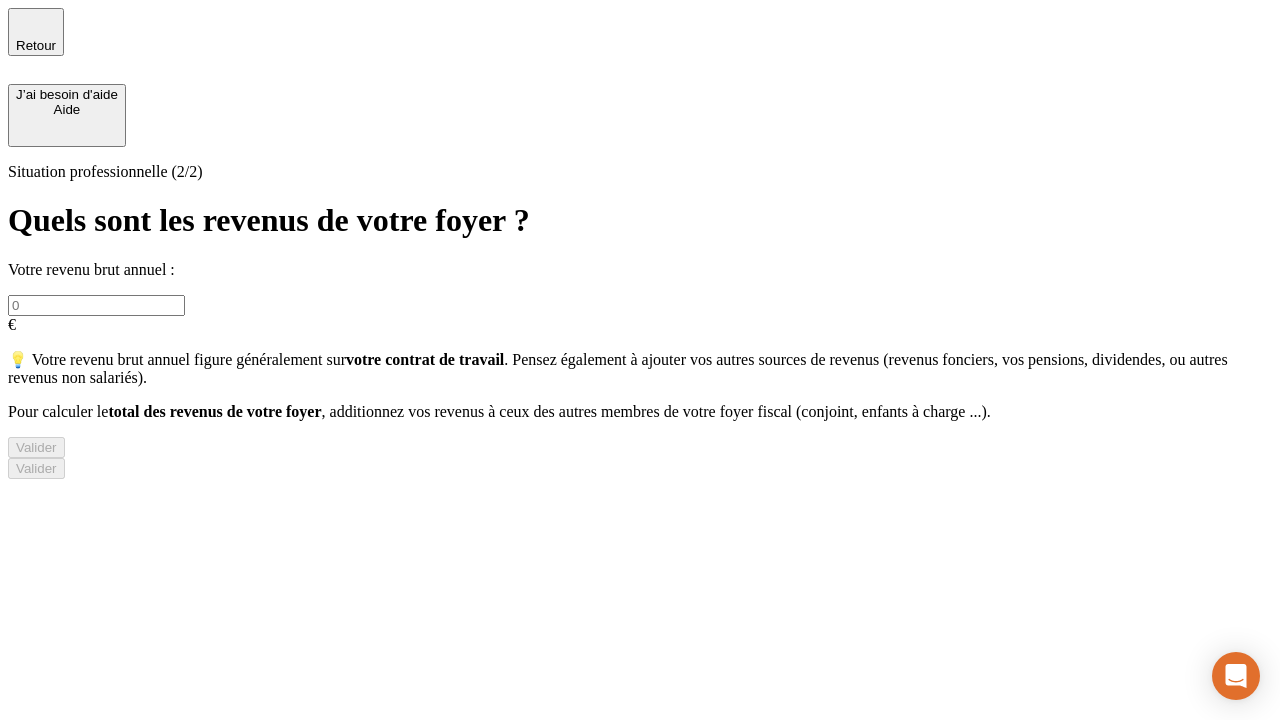 click at bounding box center (96, 305) 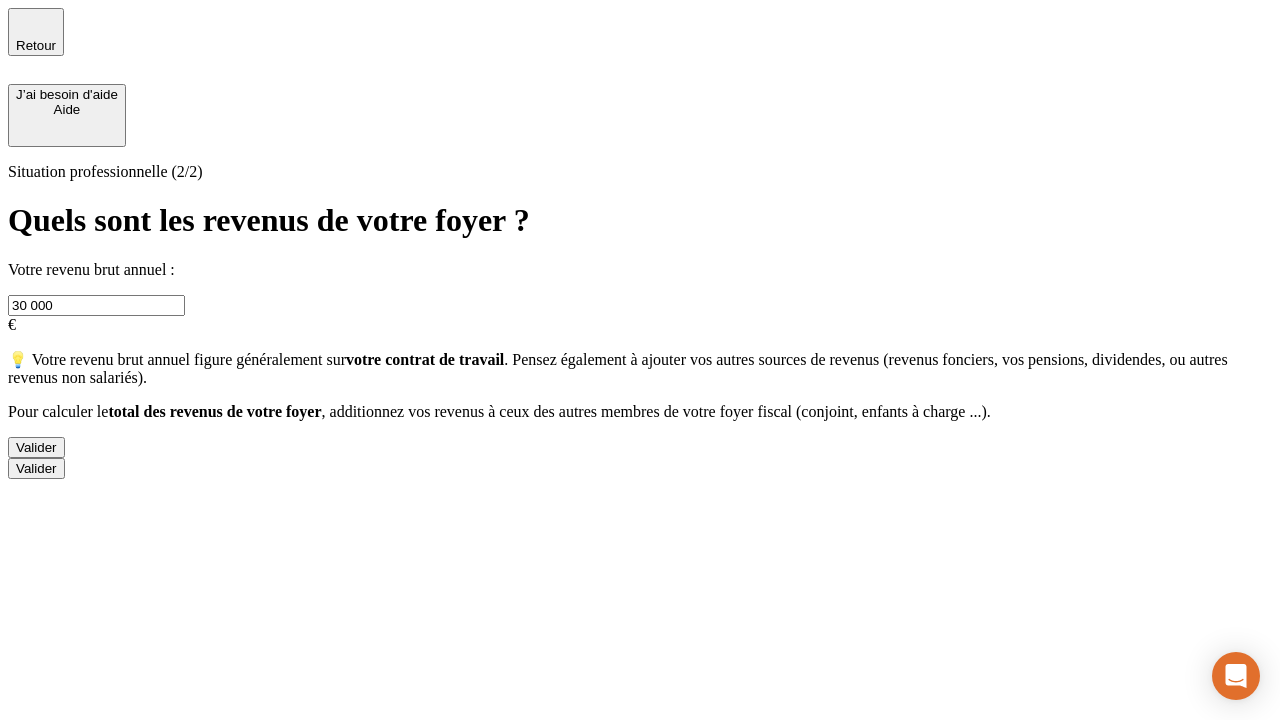 type on "30 000" 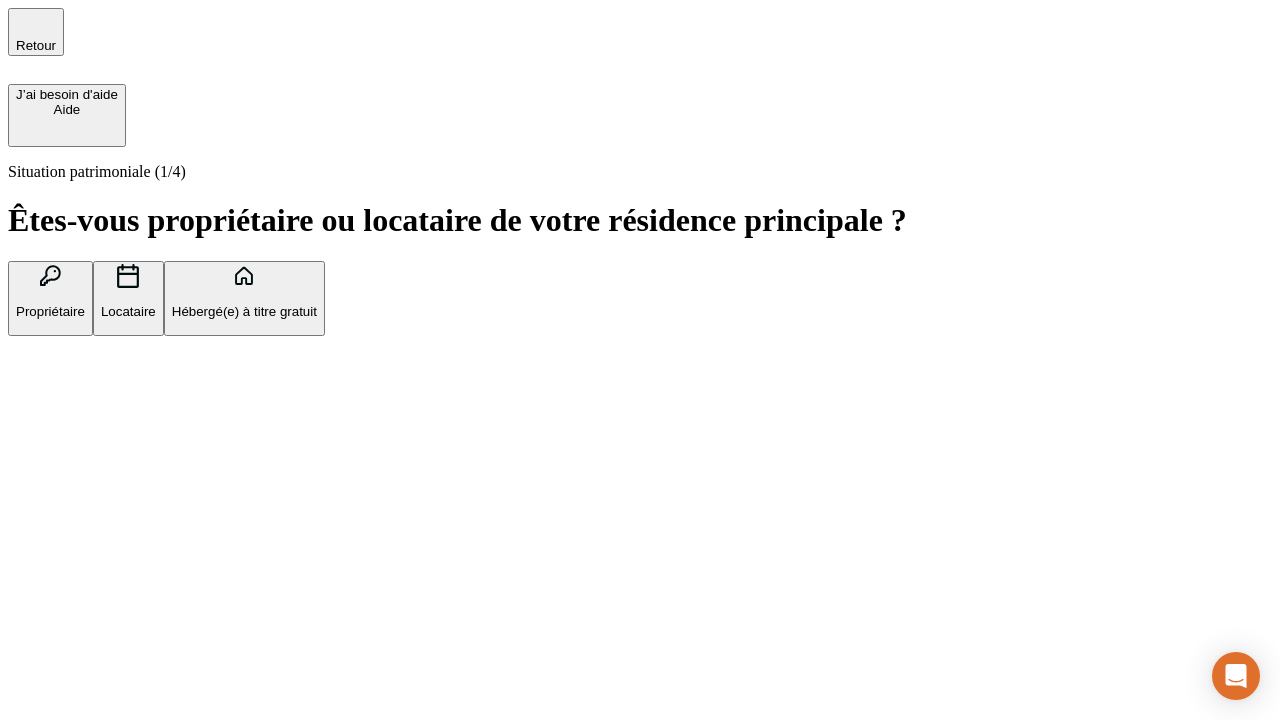 click on "Locataire" at bounding box center (128, 311) 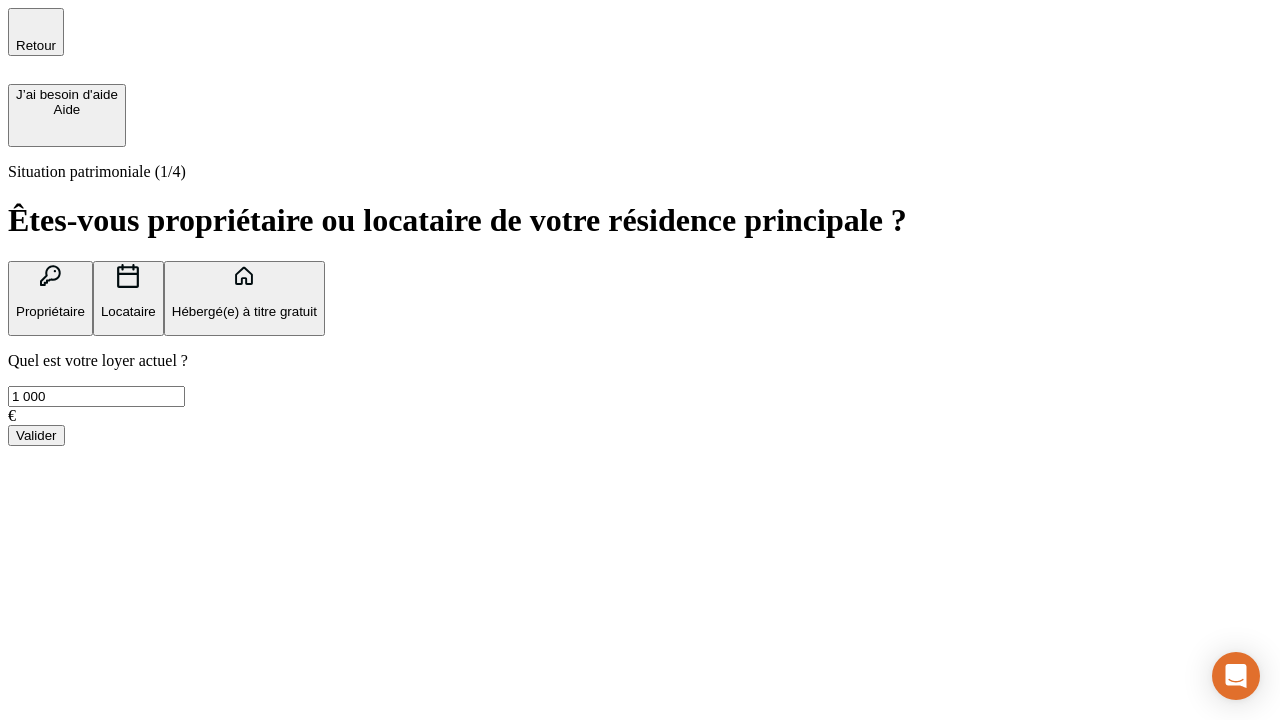 type on "1 000" 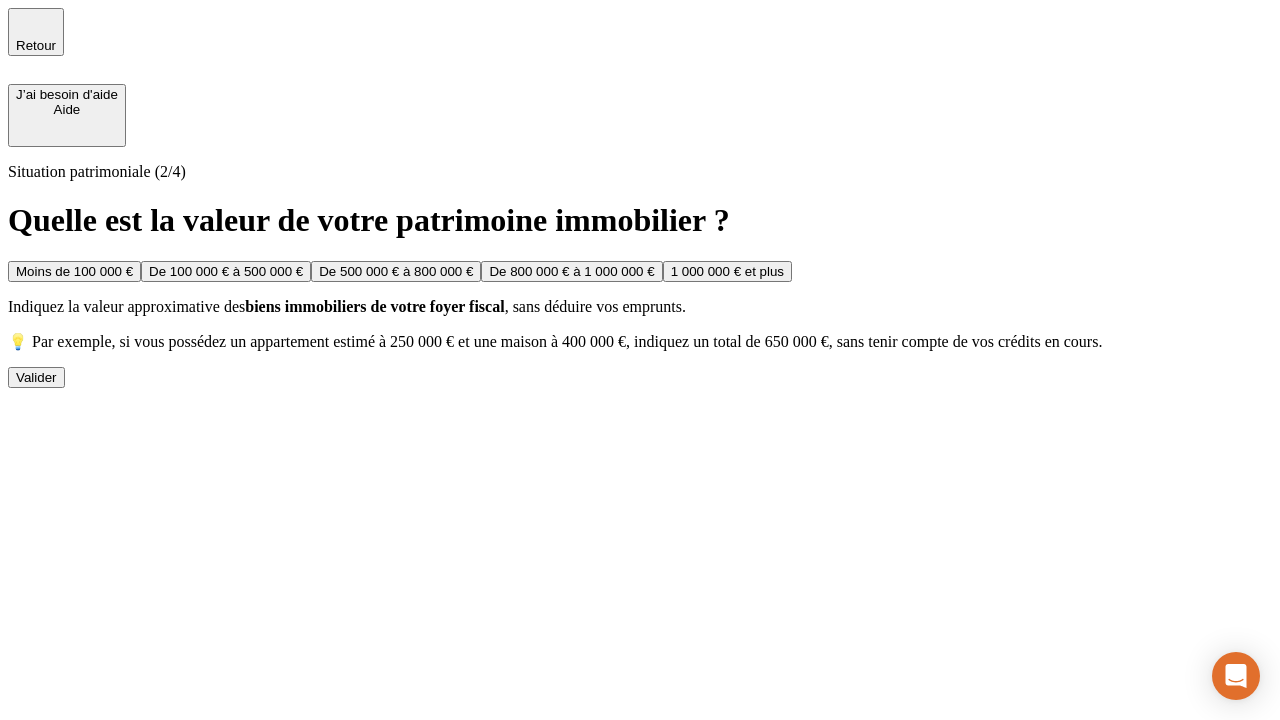 click on "Moins de 100 000 €" at bounding box center (74, 271) 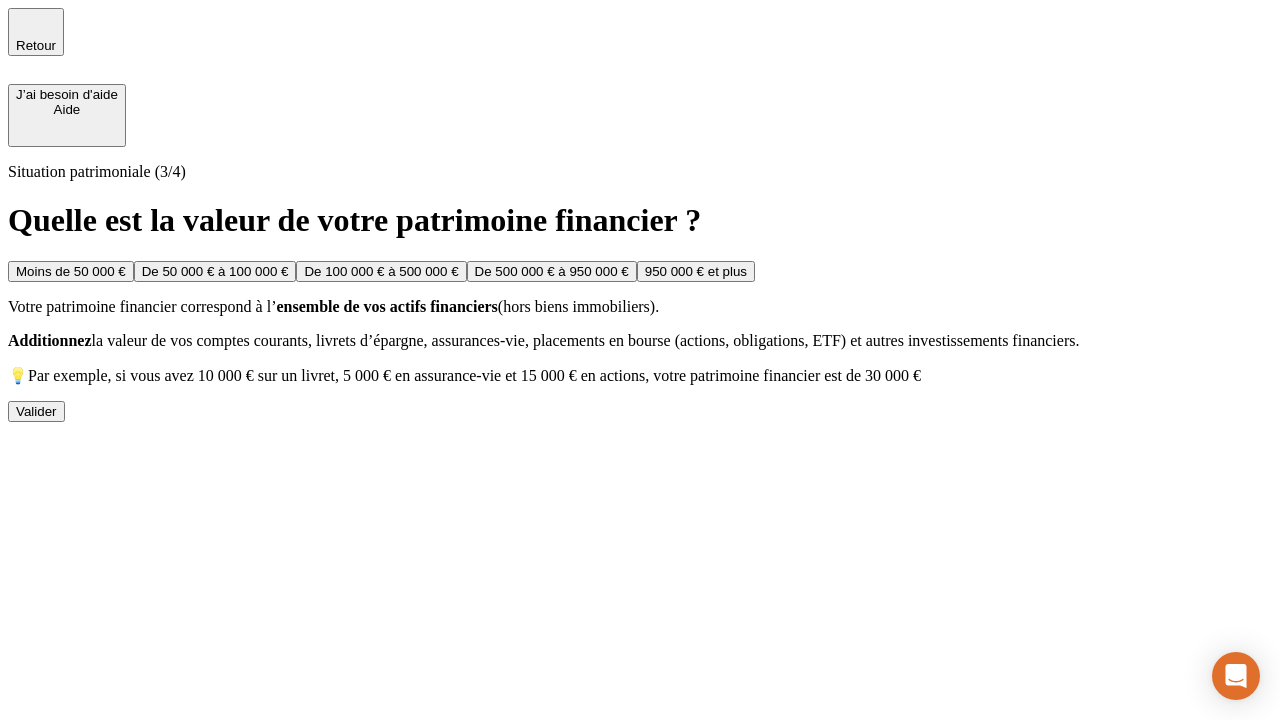 click on "Moins de 50 000 €" at bounding box center [71, 271] 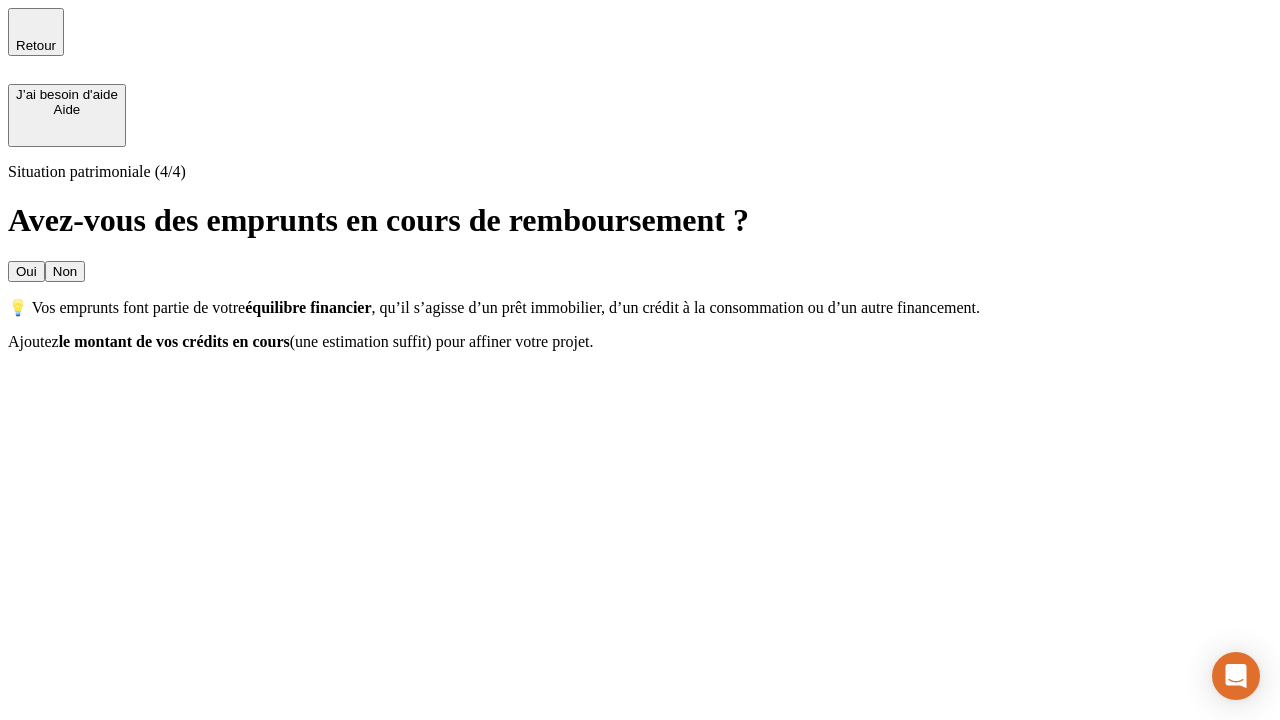 click on "Non" at bounding box center [65, 271] 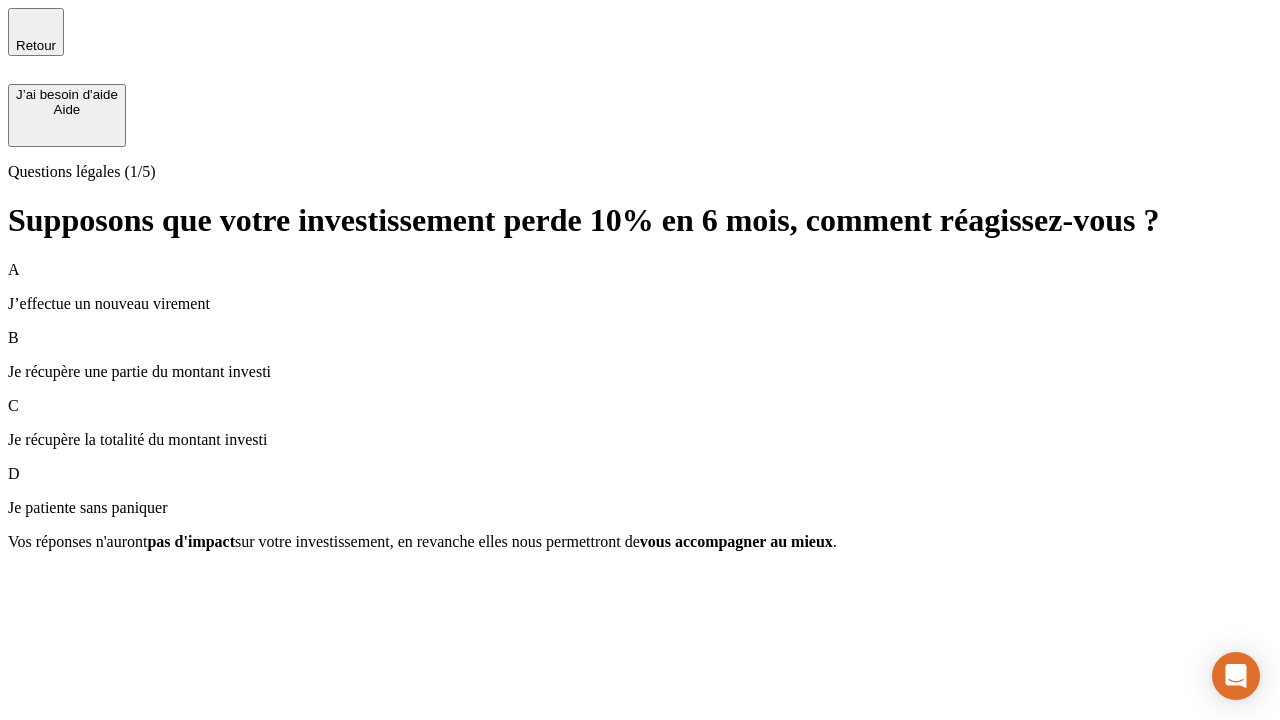 click on "Je récupère une partie du montant investi" at bounding box center (640, 372) 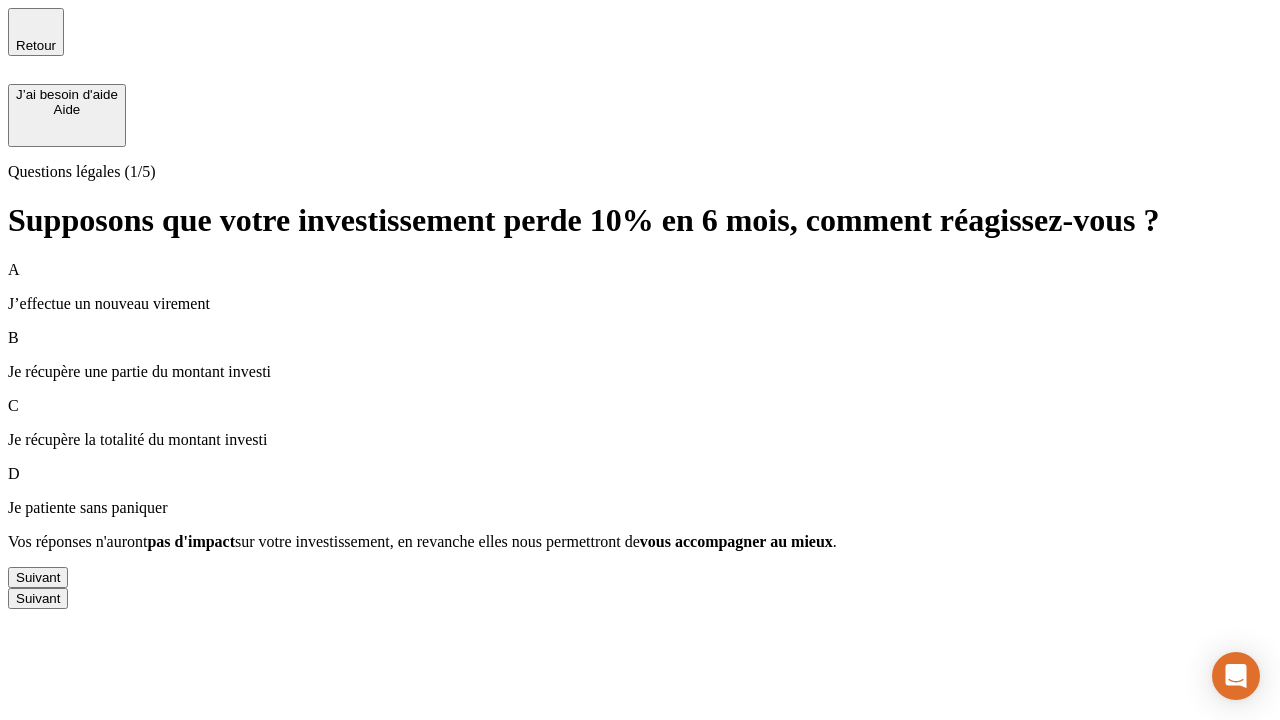 click on "Suivant" at bounding box center (38, 577) 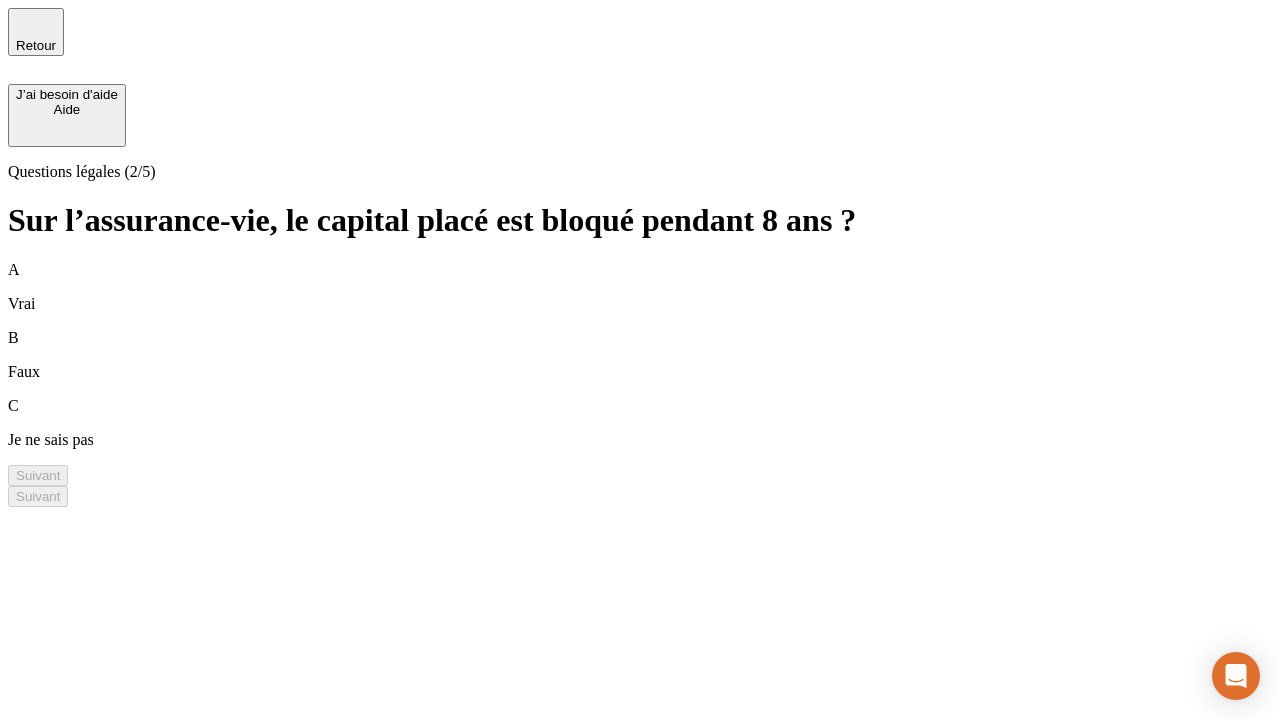 click on "B Faux" at bounding box center [640, 355] 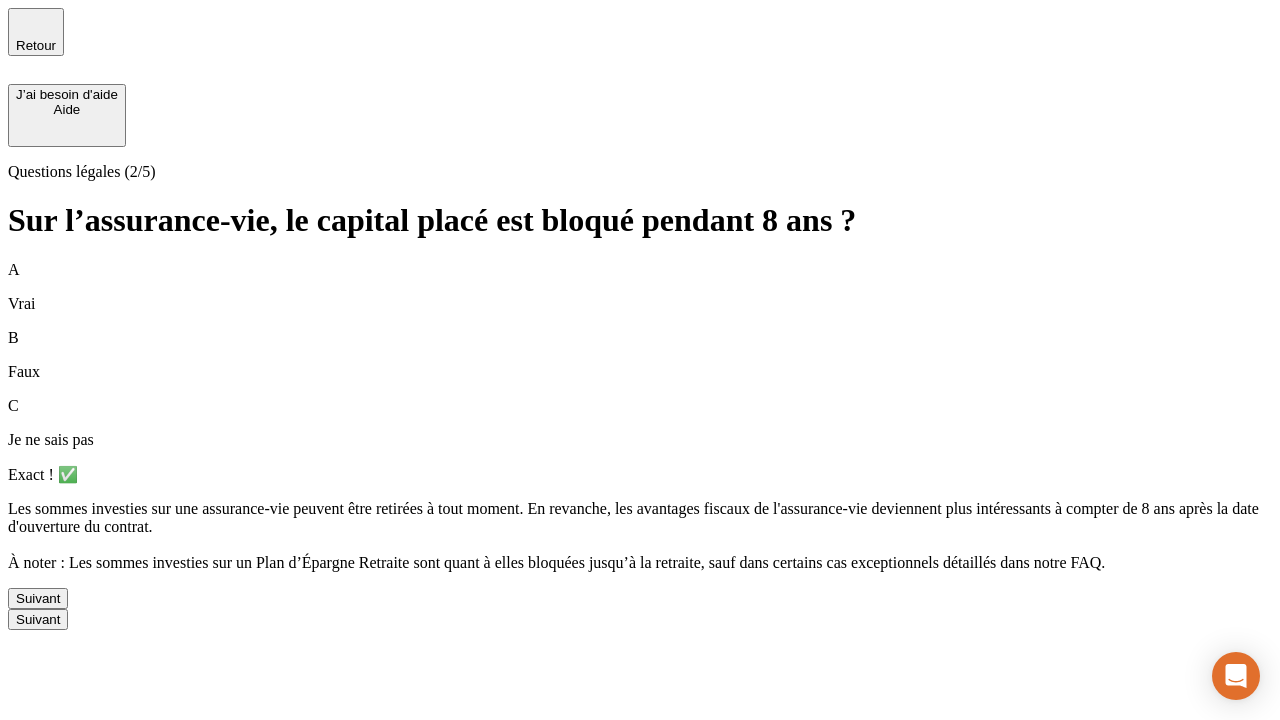 click on "Suivant" at bounding box center [38, 598] 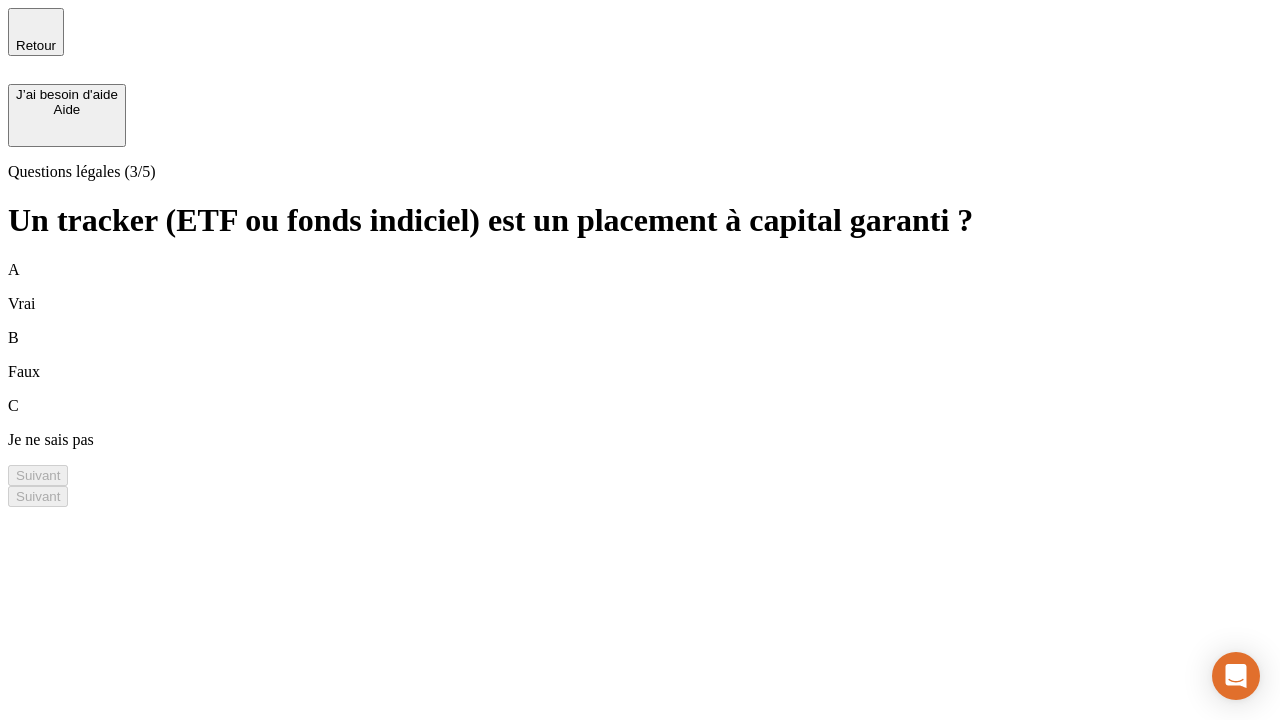 click on "B Faux" at bounding box center [640, 355] 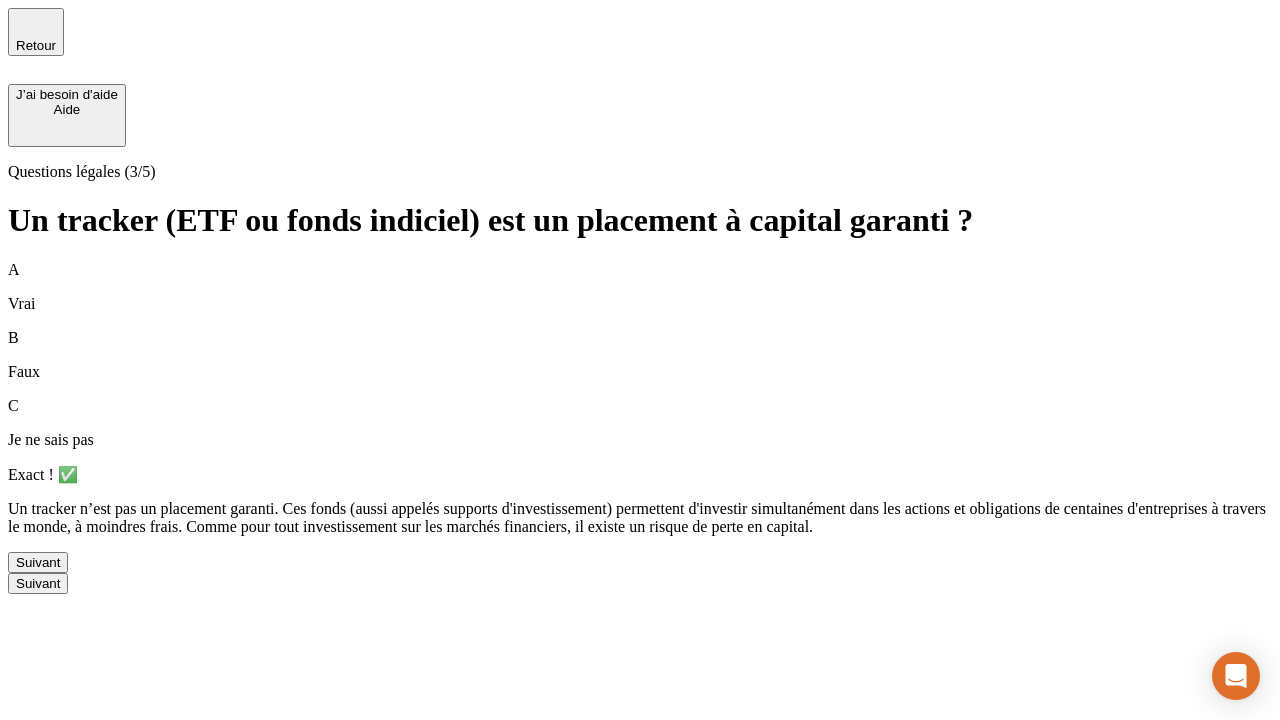 click on "Suivant" at bounding box center (38, 562) 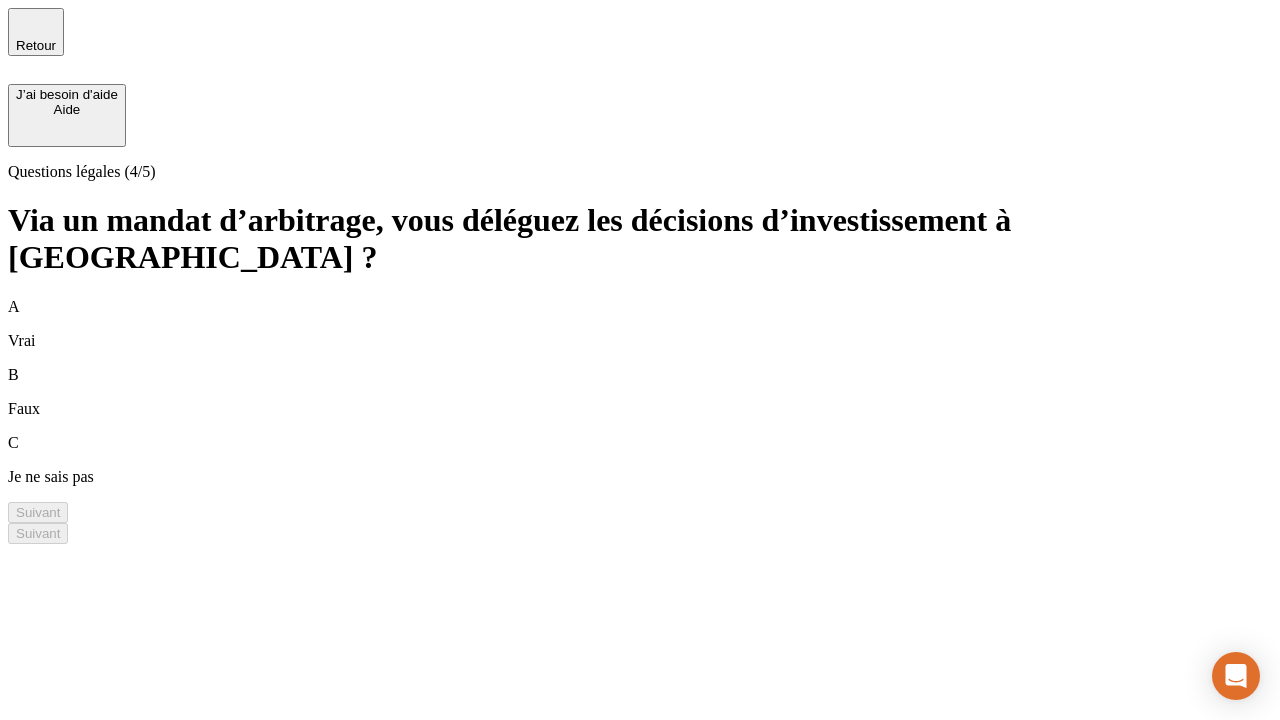 click on "A Vrai" at bounding box center (640, 324) 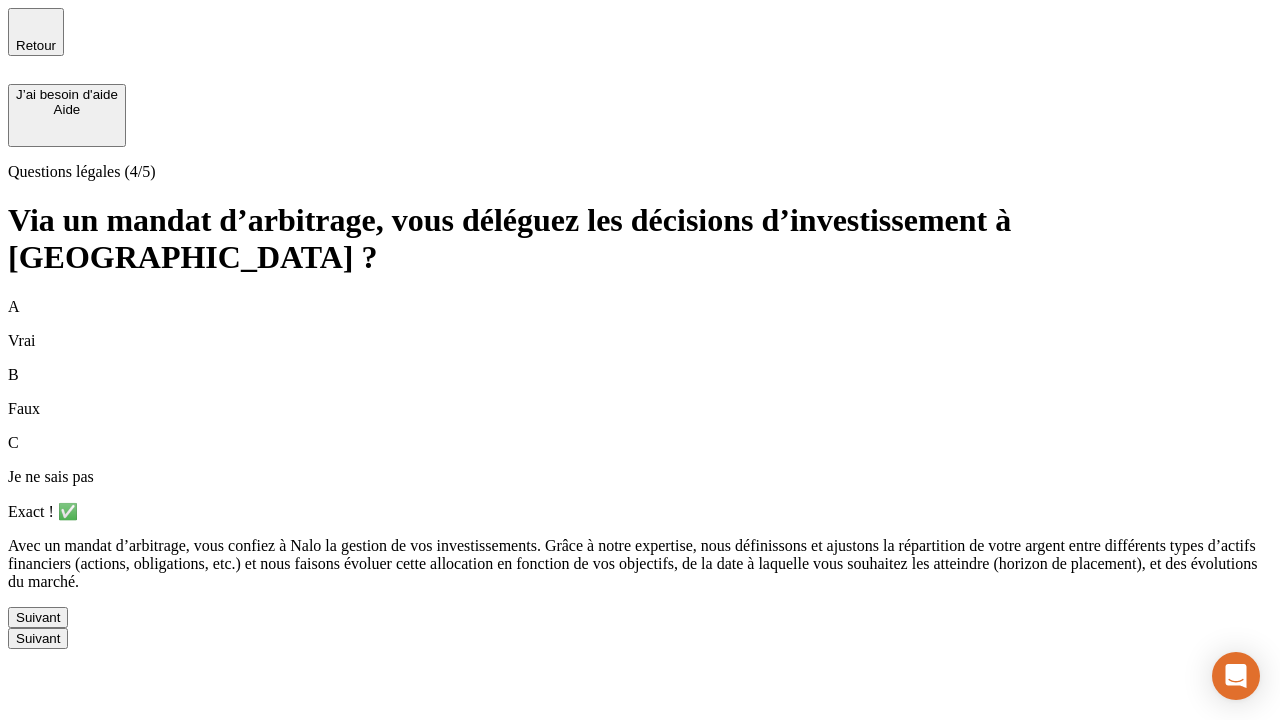 click on "Suivant" at bounding box center (38, 617) 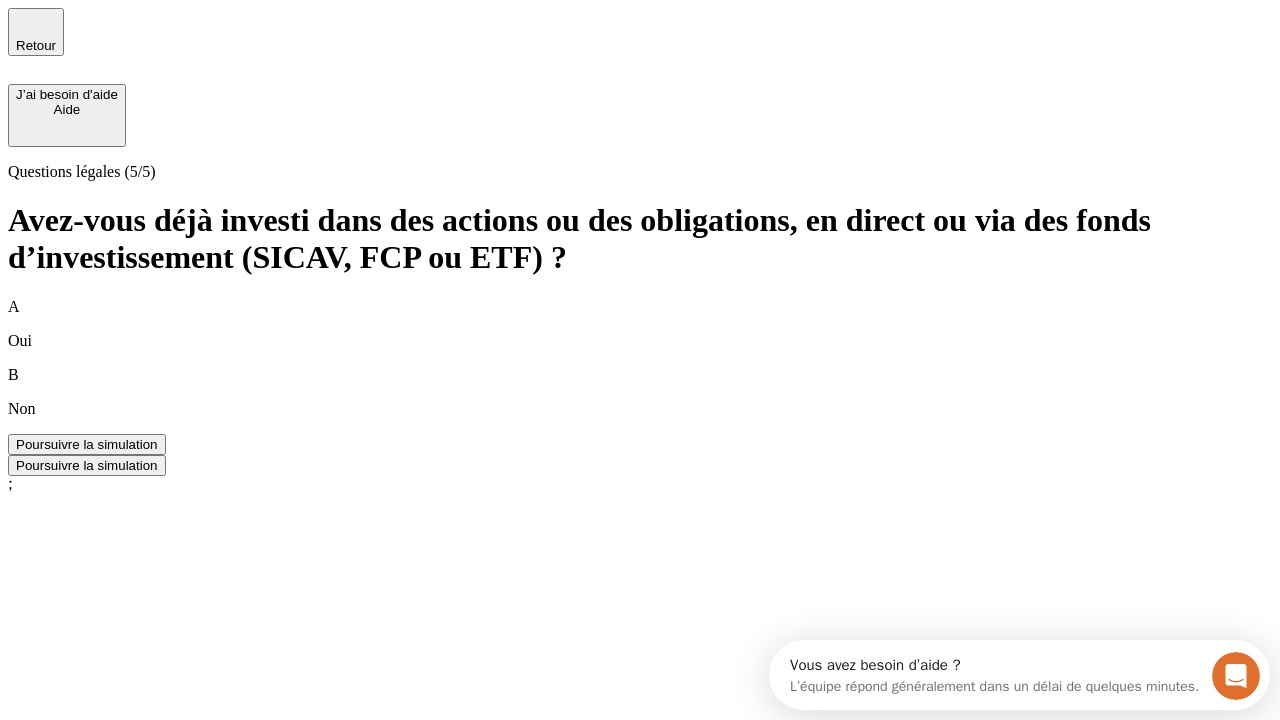 scroll, scrollTop: 0, scrollLeft: 0, axis: both 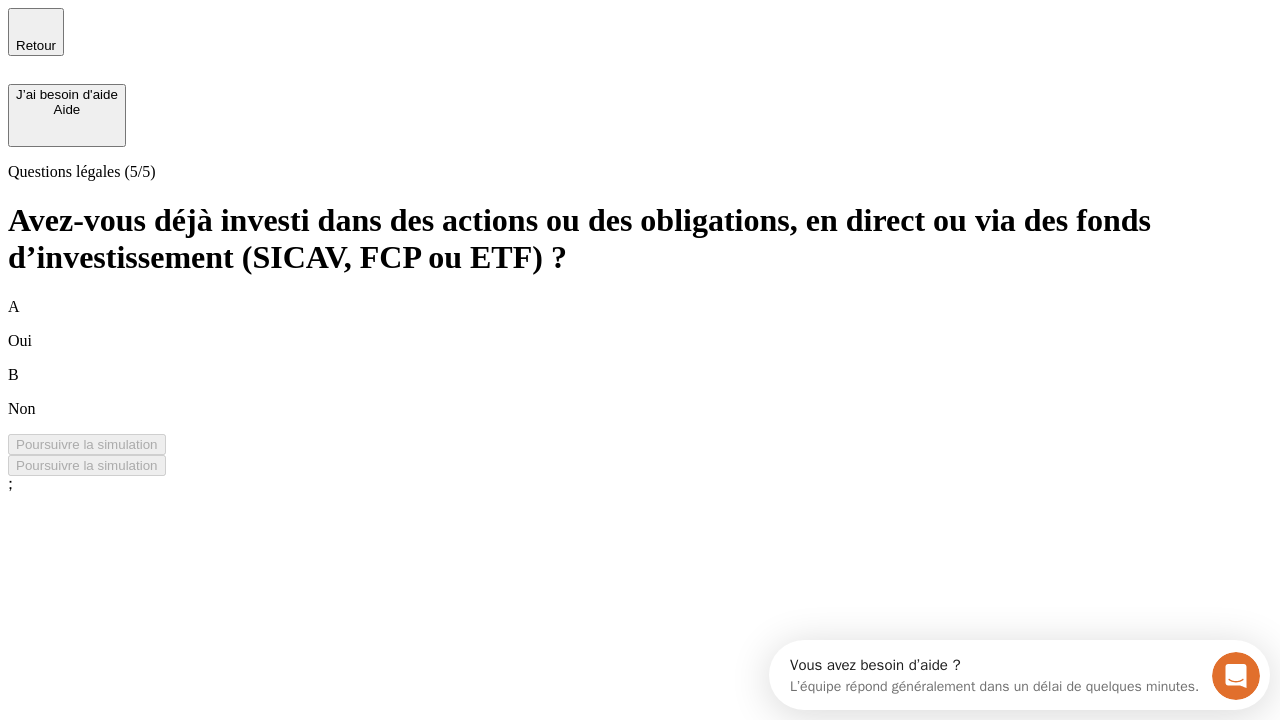 click on "A Oui" at bounding box center (640, 324) 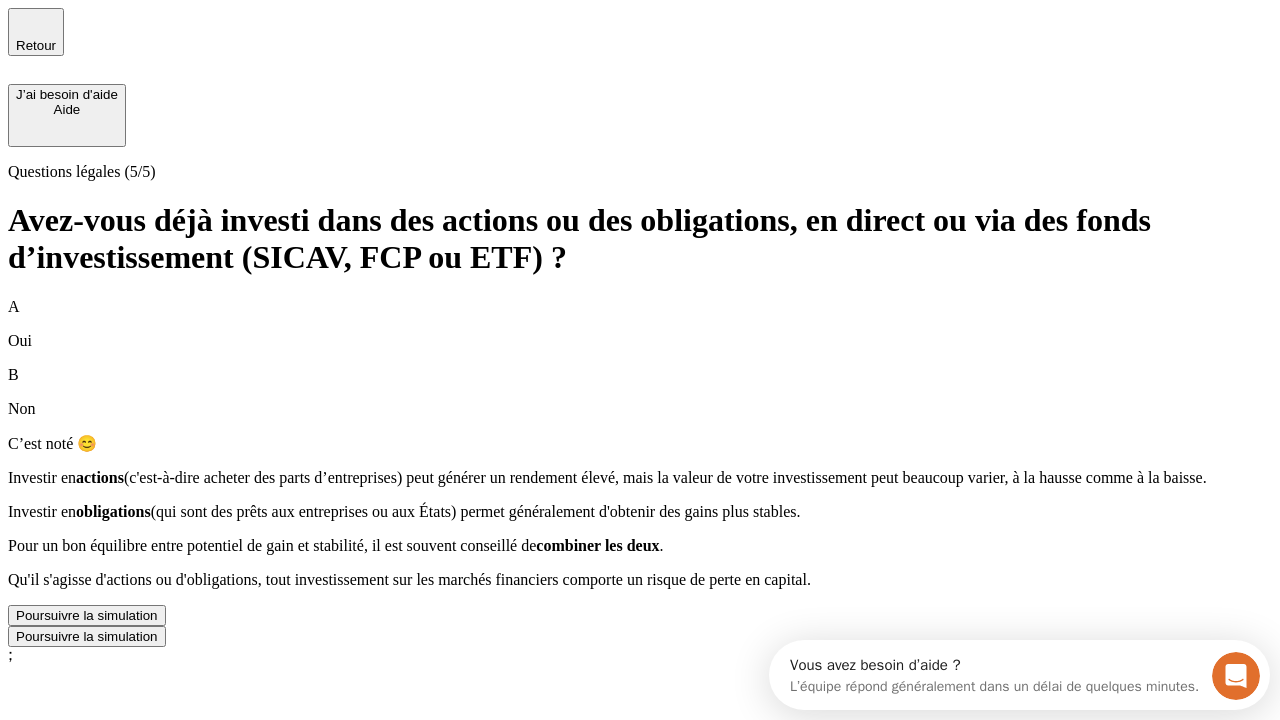 click on "Poursuivre la simulation" at bounding box center (87, 615) 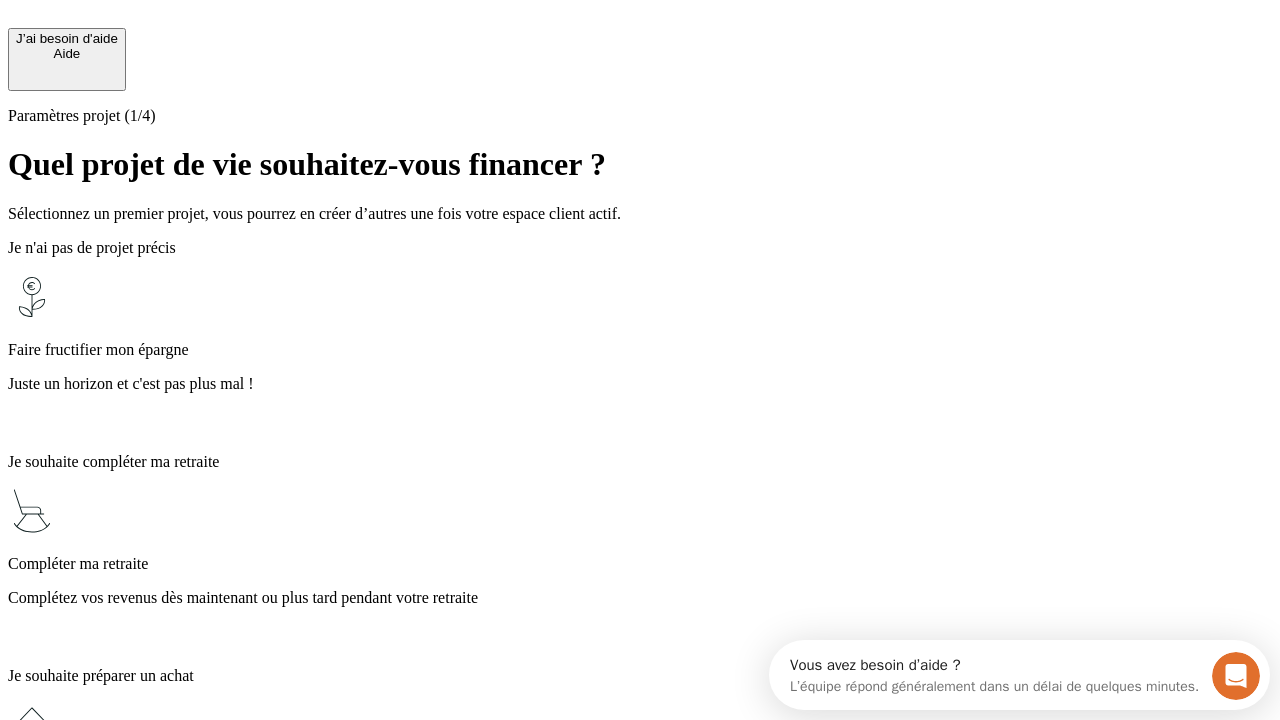 click on "Juste un horizon et c'est pas plus mal !" at bounding box center (640, 384) 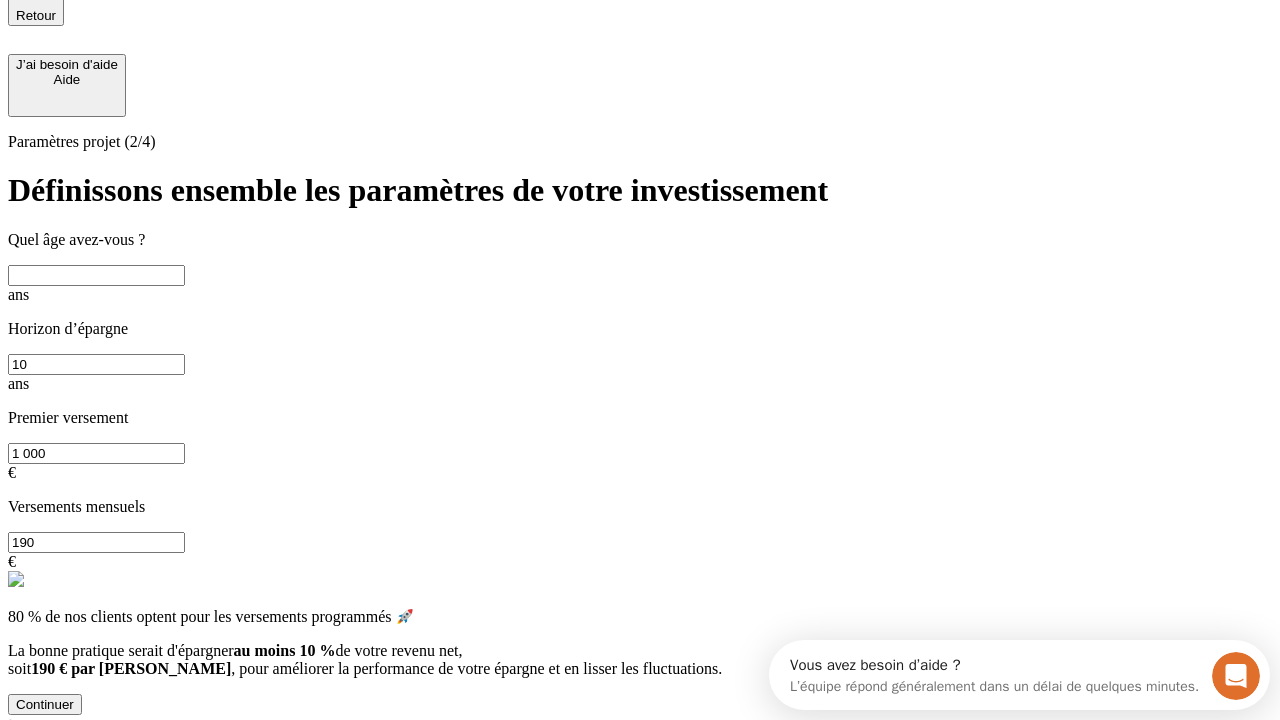 click at bounding box center (96, 275) 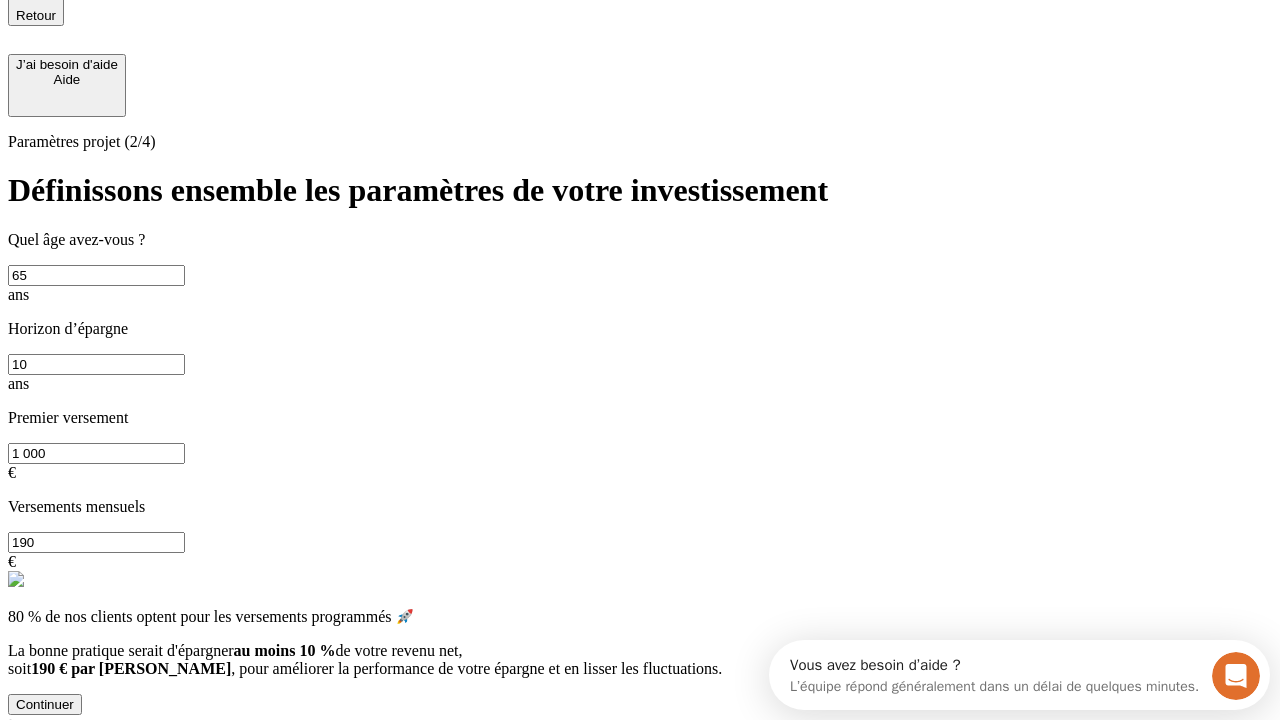 type on "65" 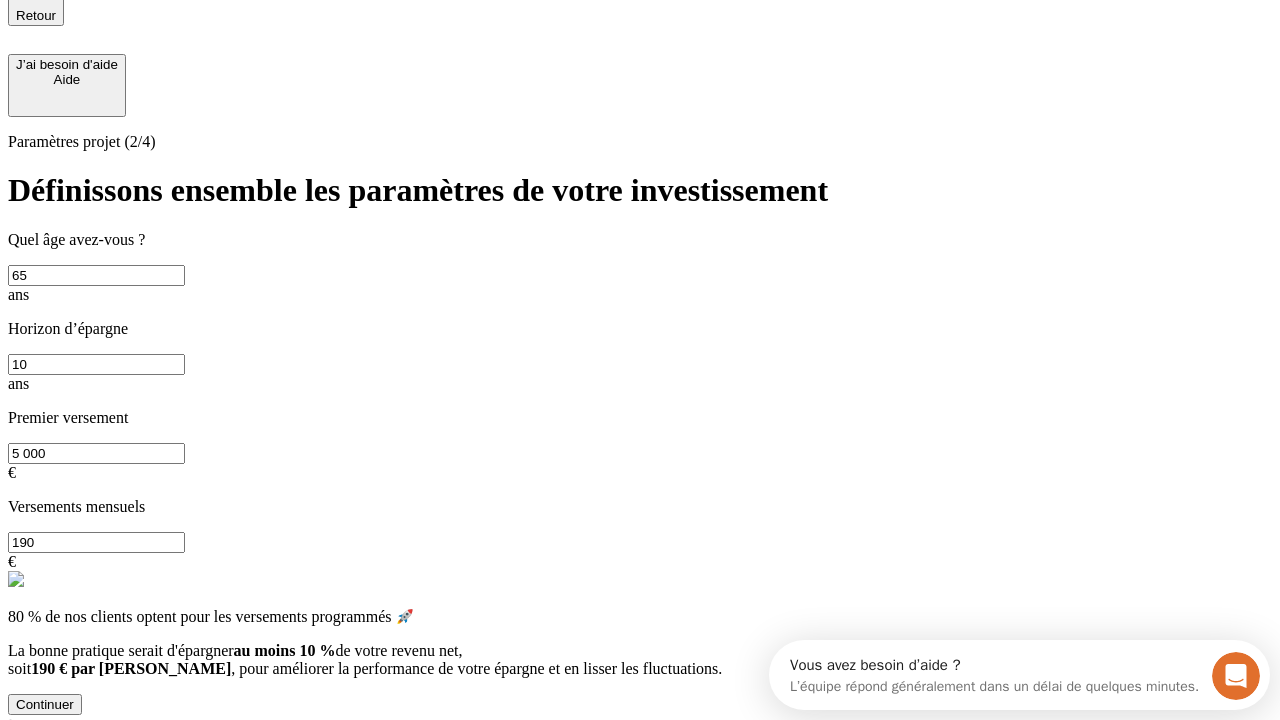 type on "5 000" 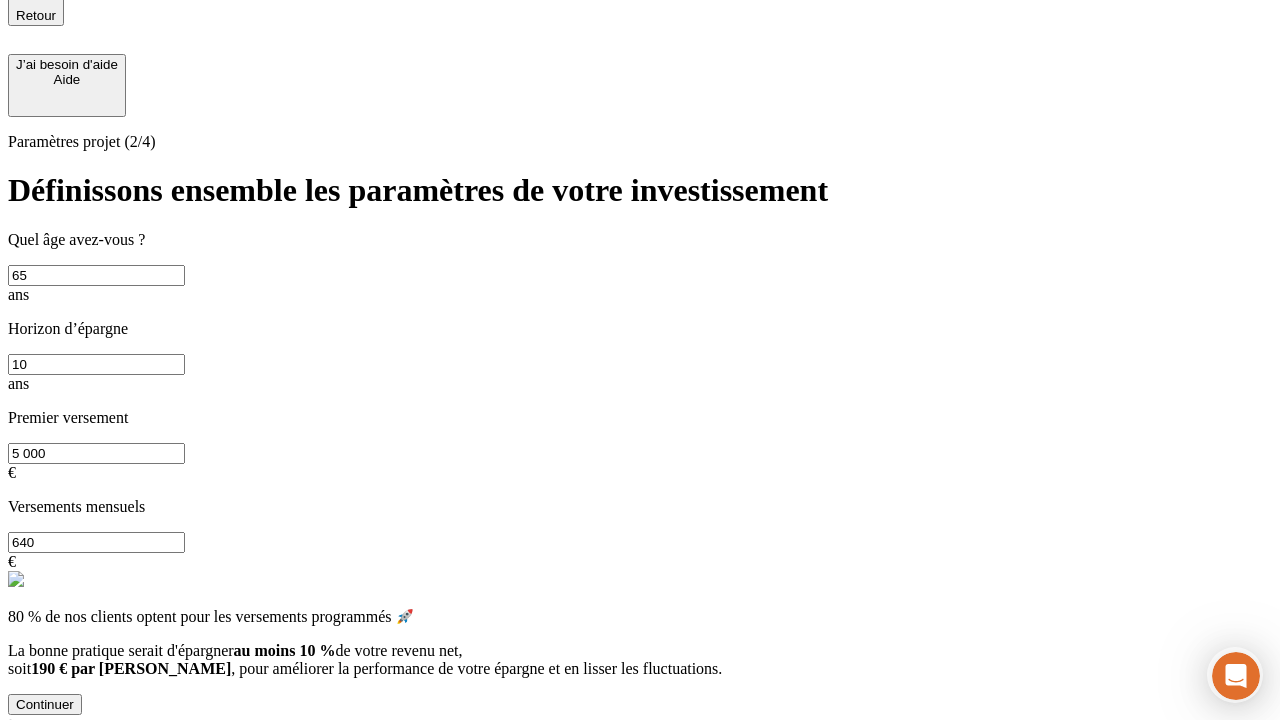 type on "640" 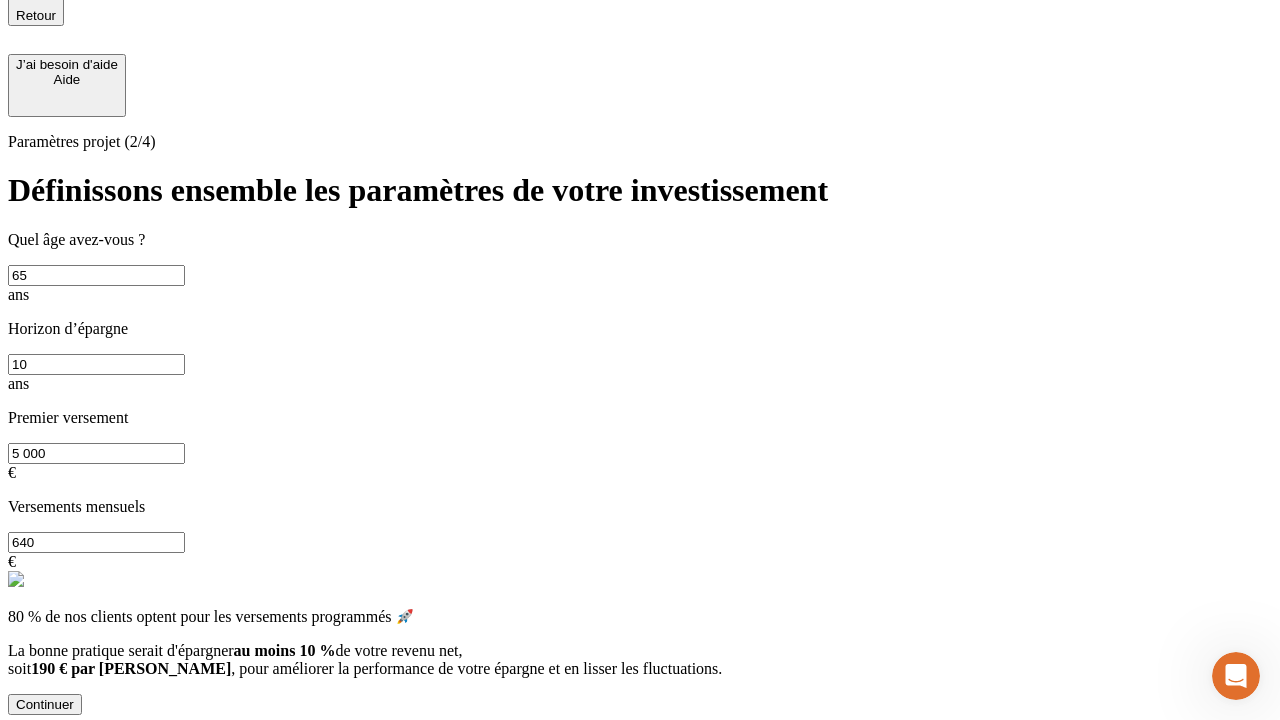scroll, scrollTop: 12, scrollLeft: 0, axis: vertical 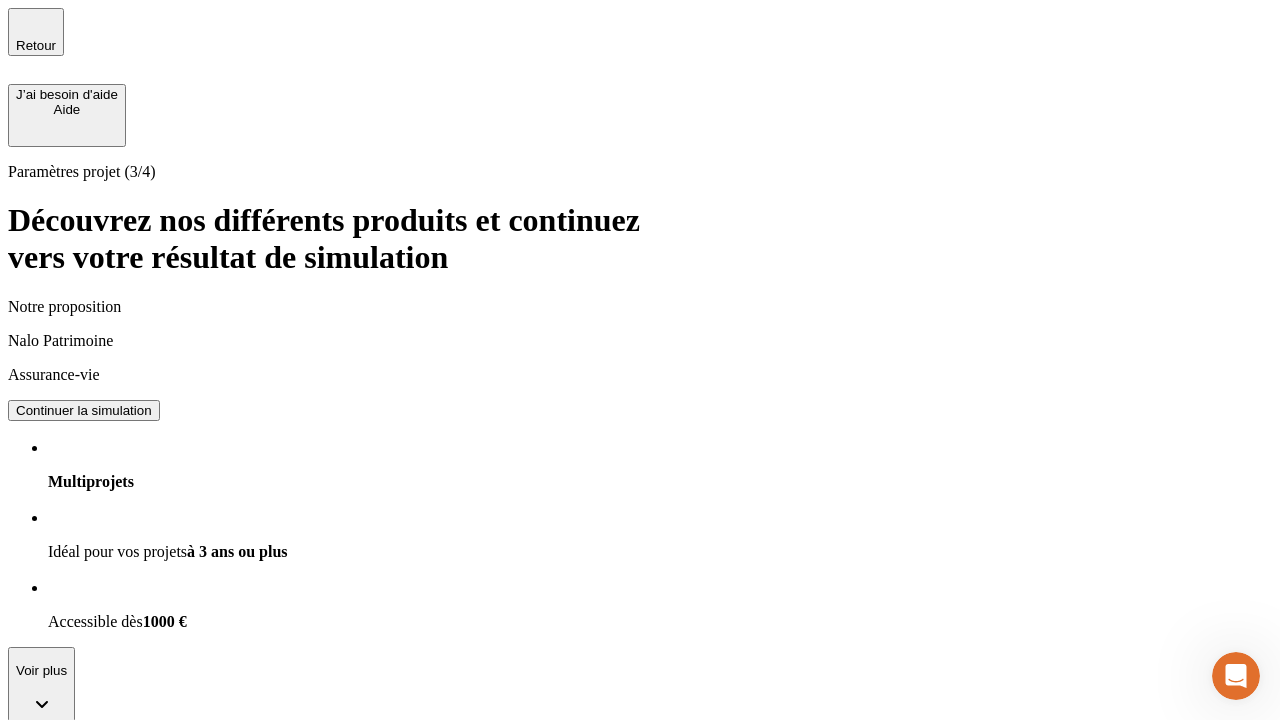 click on "Continuer la simulation" at bounding box center (84, 410) 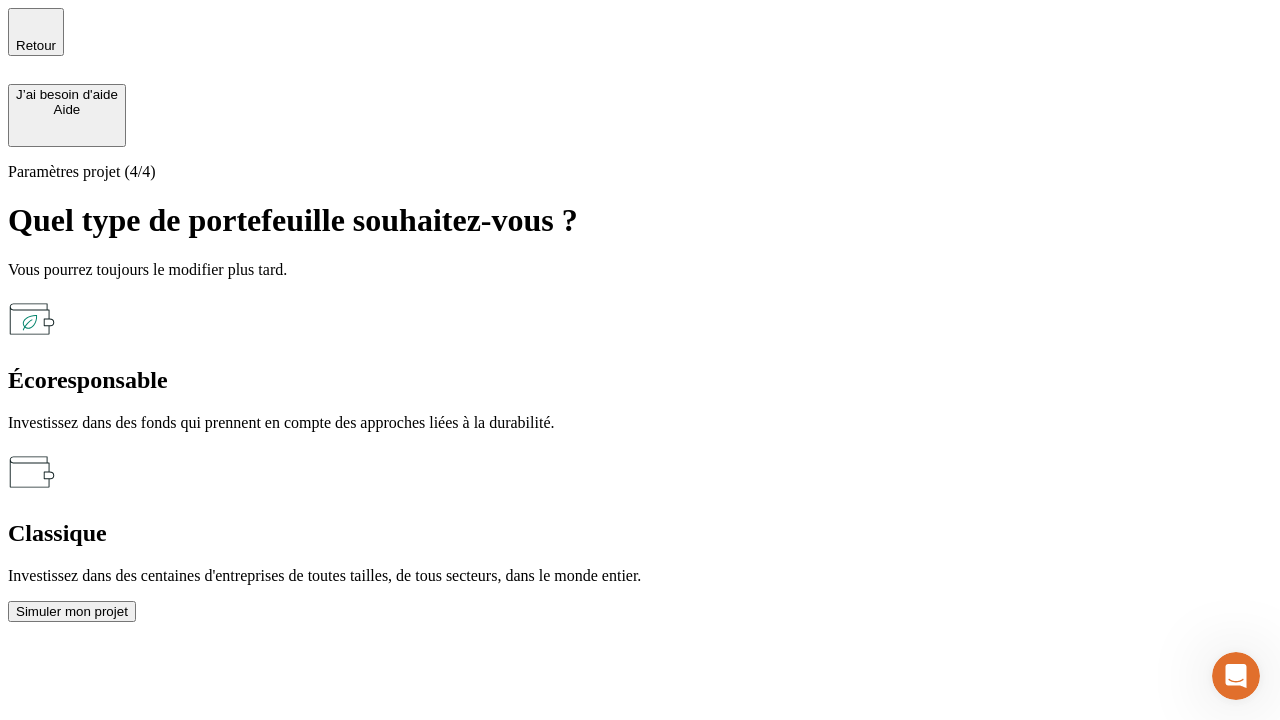 click on "Écoresponsable" at bounding box center [640, 380] 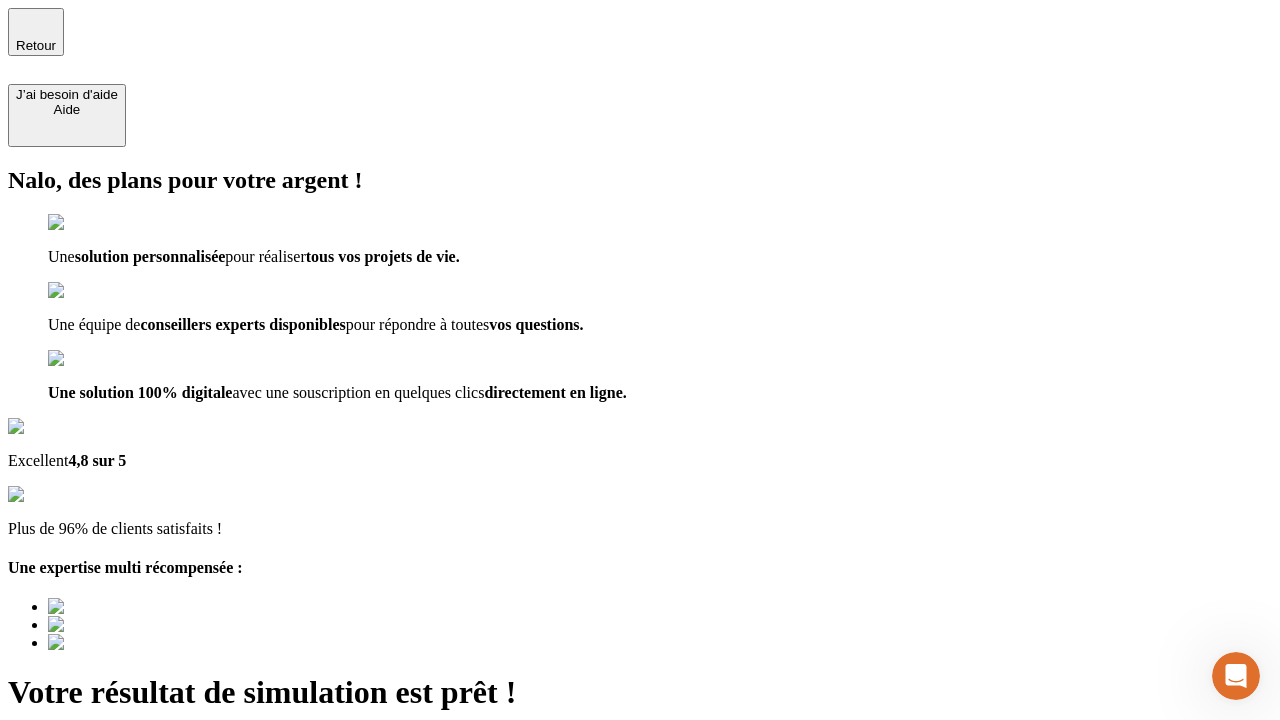 click on "Découvrir ma simulation" at bounding box center (87, 847) 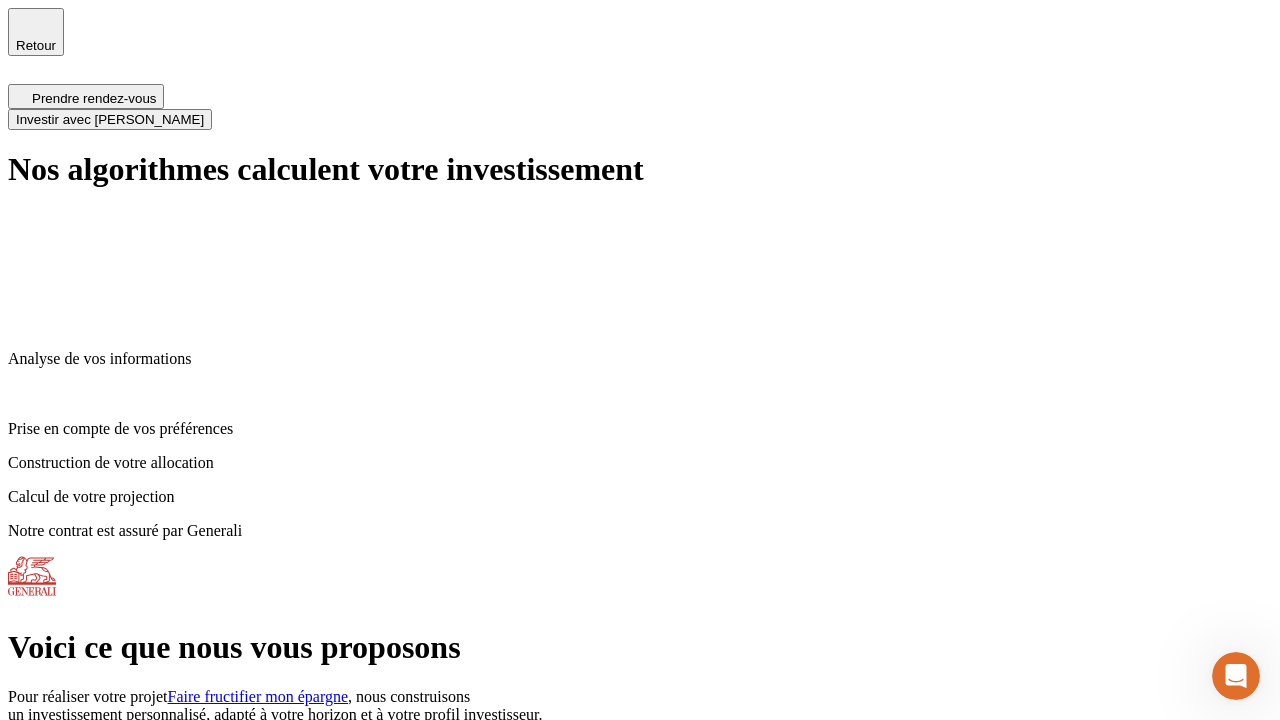 click on "Investir avec [PERSON_NAME]" at bounding box center (110, 119) 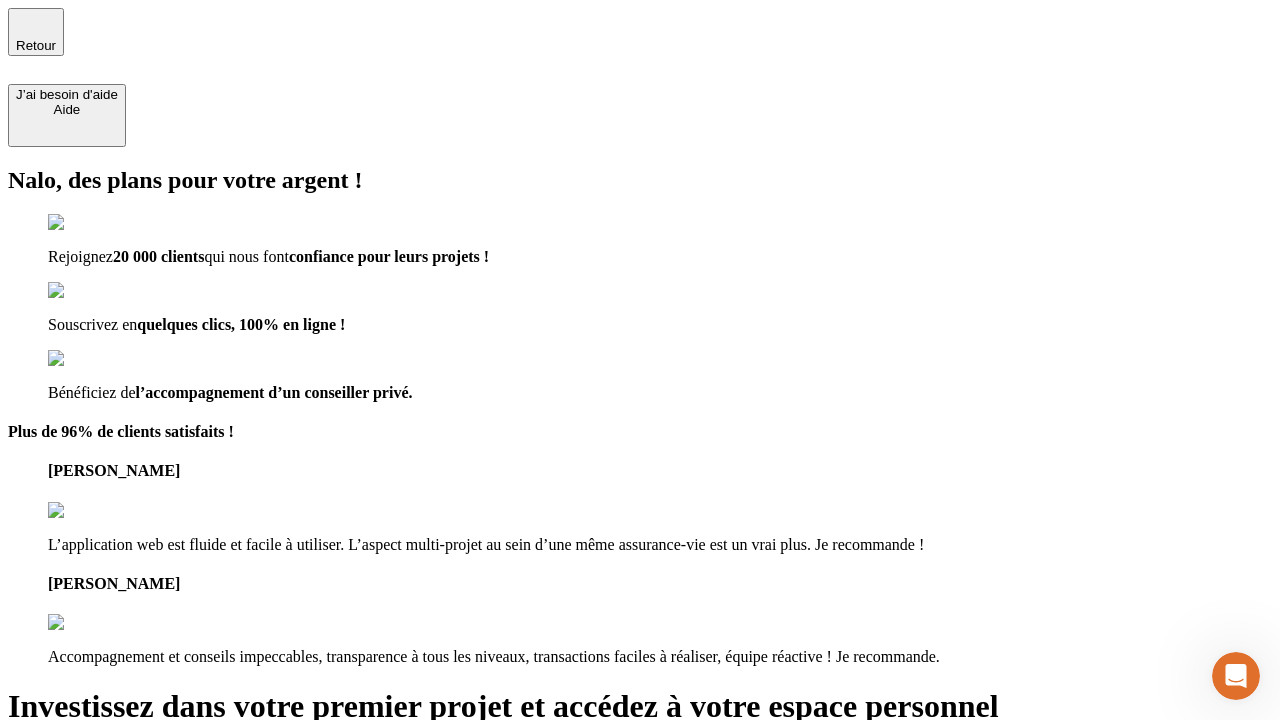 type on "[EMAIL_ADDRESS][DOMAIN_NAME]" 